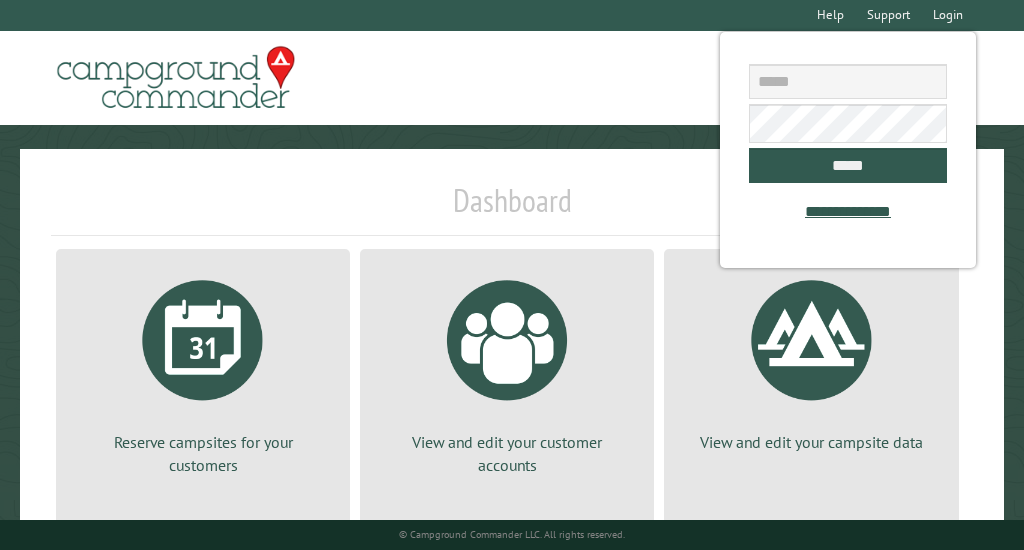 scroll, scrollTop: 0, scrollLeft: 0, axis: both 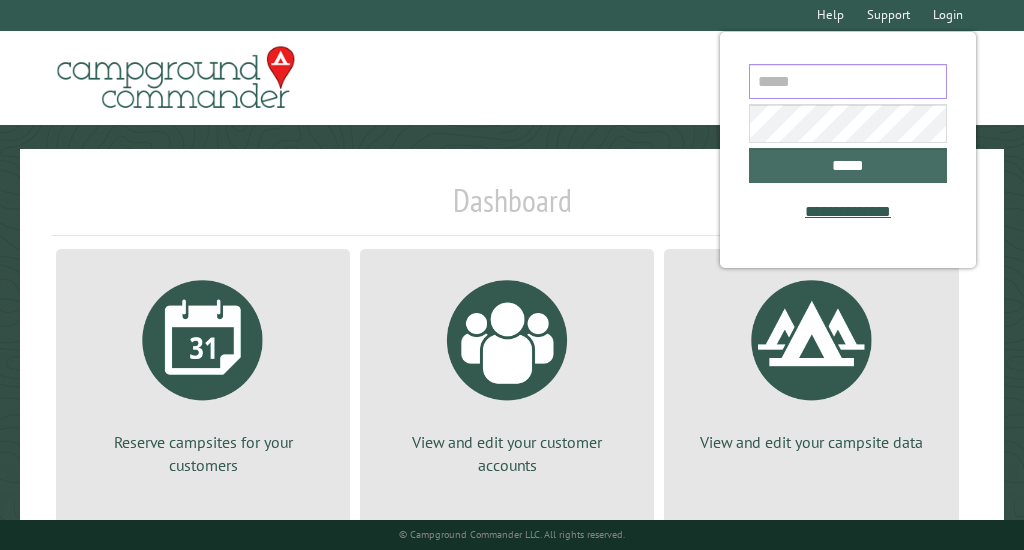 type on "**********" 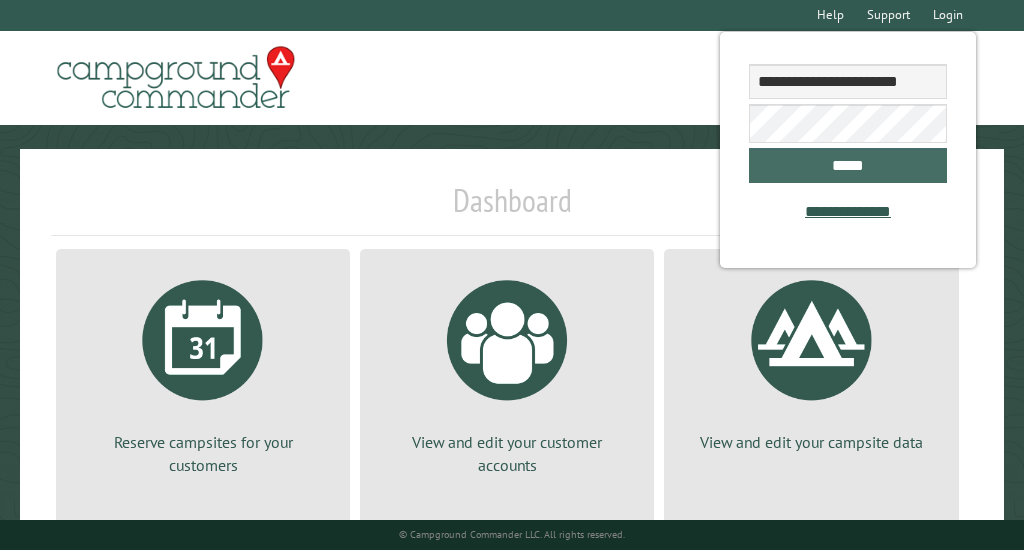 click on "*****" at bounding box center [847, 165] 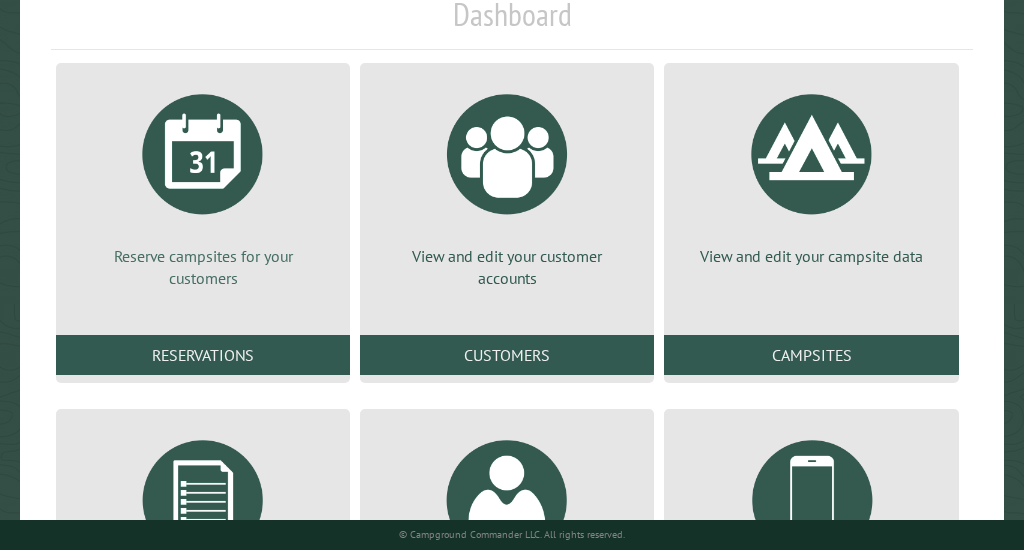 scroll, scrollTop: 201, scrollLeft: 0, axis: vertical 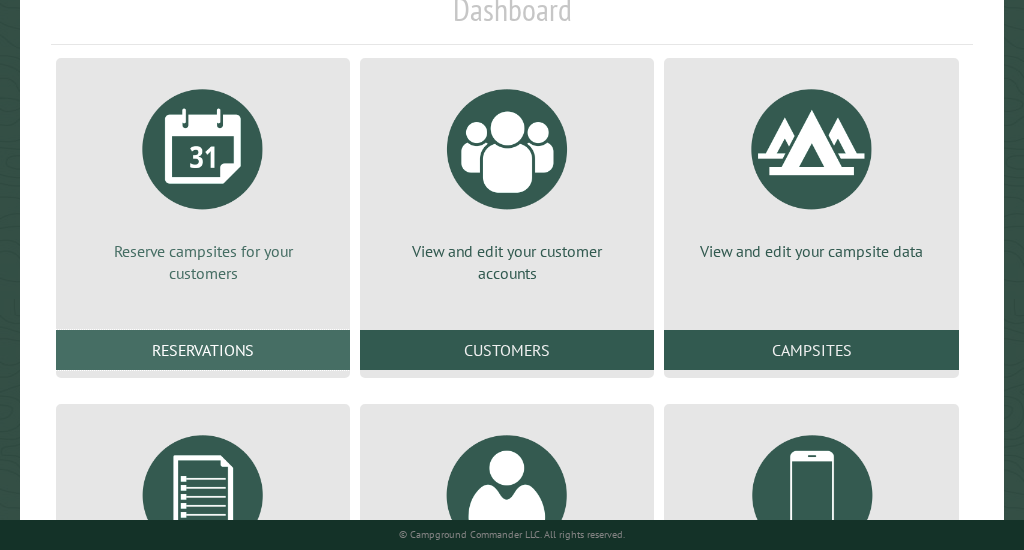 click on "Reservations" at bounding box center (203, 350) 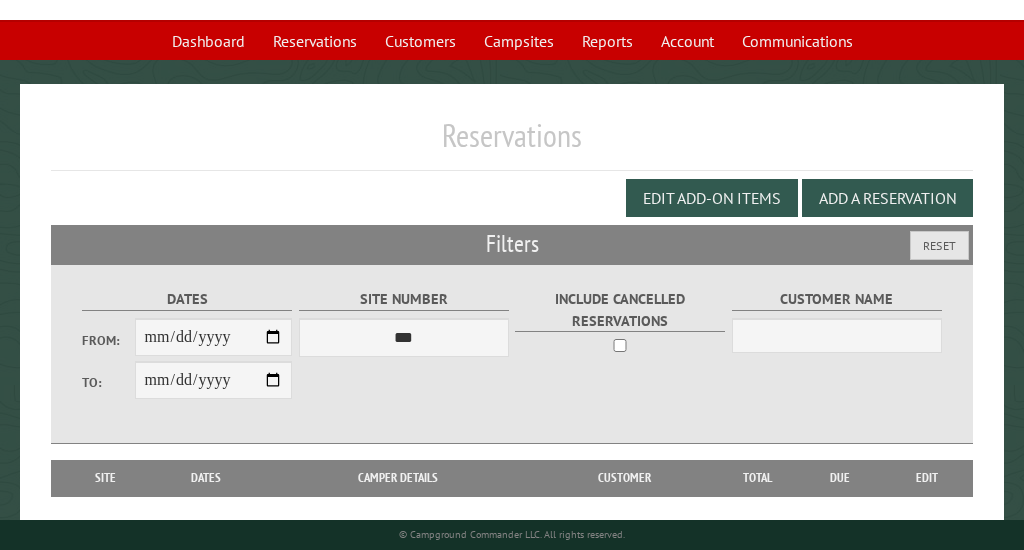 scroll, scrollTop: 120, scrollLeft: 0, axis: vertical 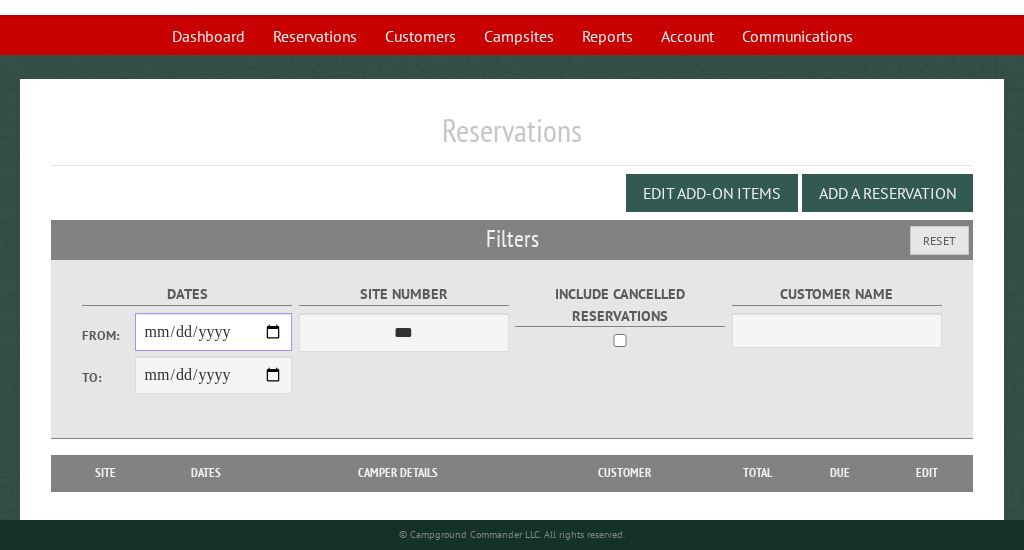click on "From:" at bounding box center [214, 332] 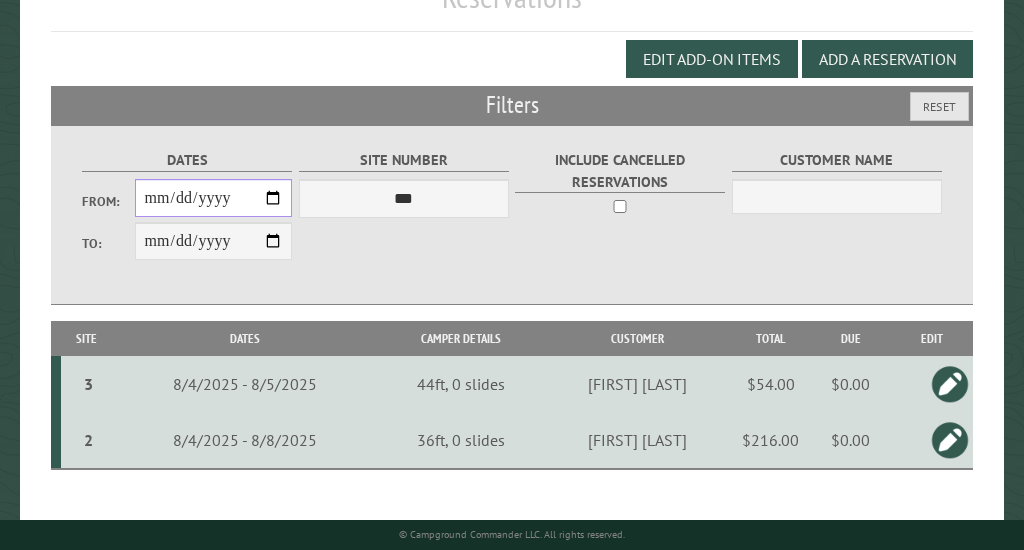 scroll, scrollTop: 265, scrollLeft: 0, axis: vertical 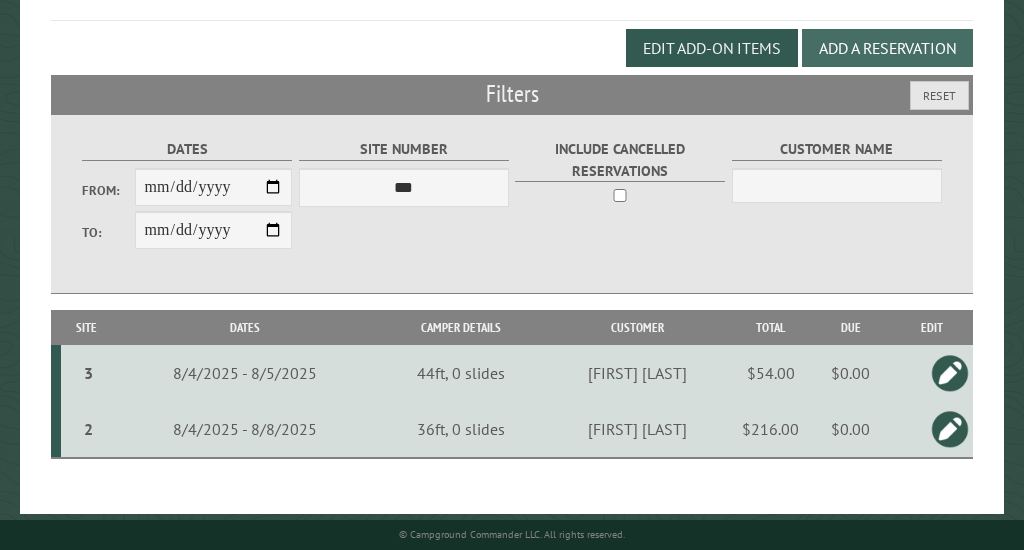 click on "Add a Reservation" at bounding box center (887, 48) 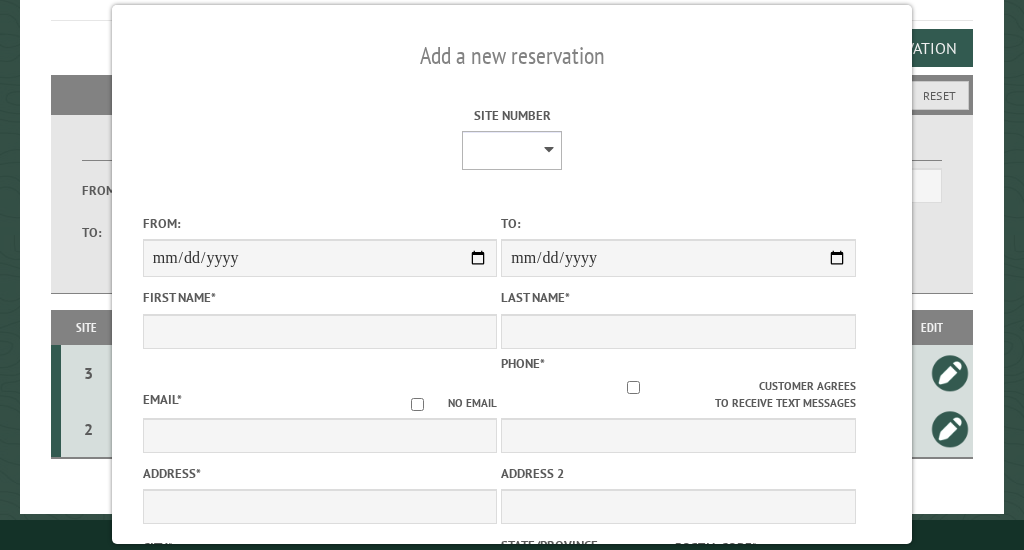 click on "* * * * * * * * * ** ** ** ** ** ** ** ** ** ** ** ** ** ** ** ***" at bounding box center (512, 150) 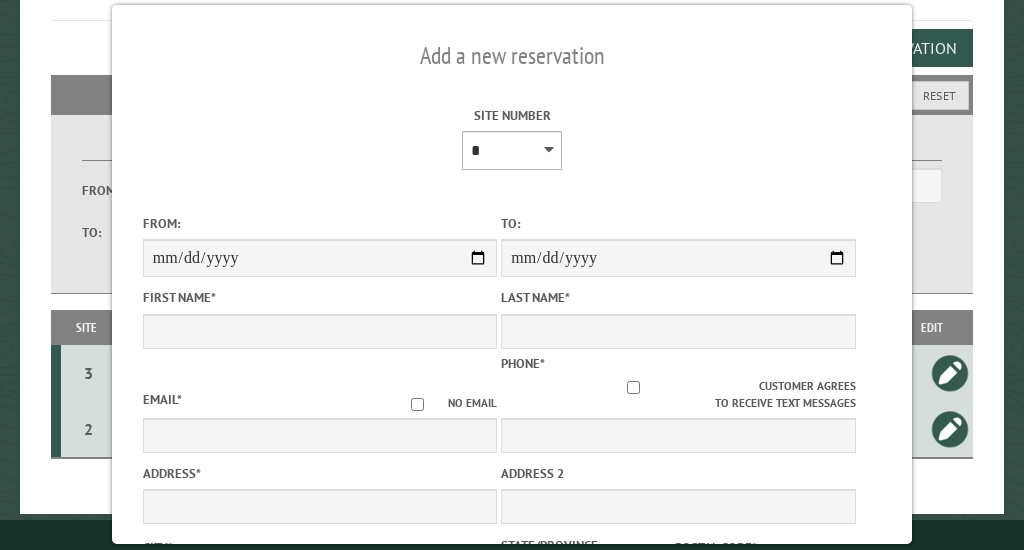 type on "****" 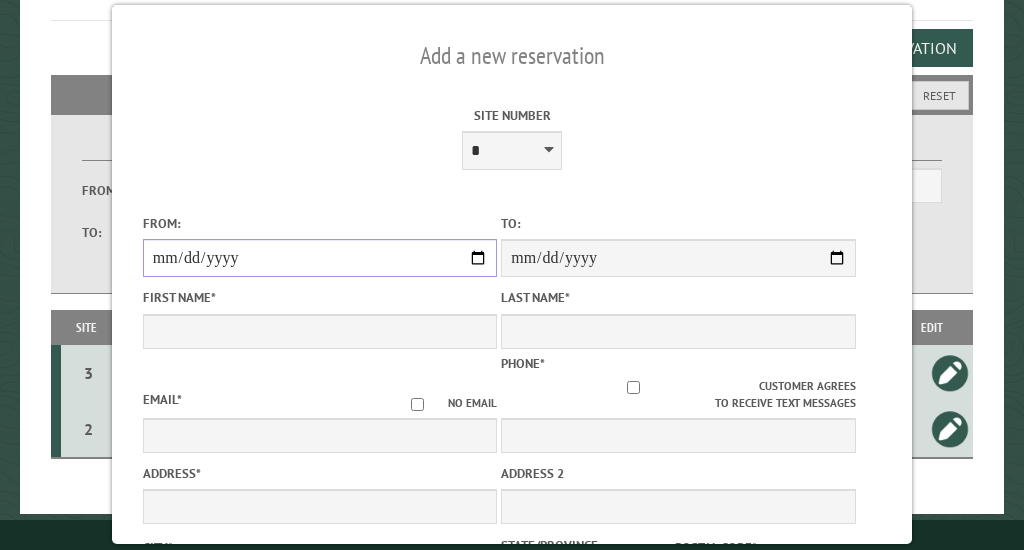 click on "From:" at bounding box center (320, 258) 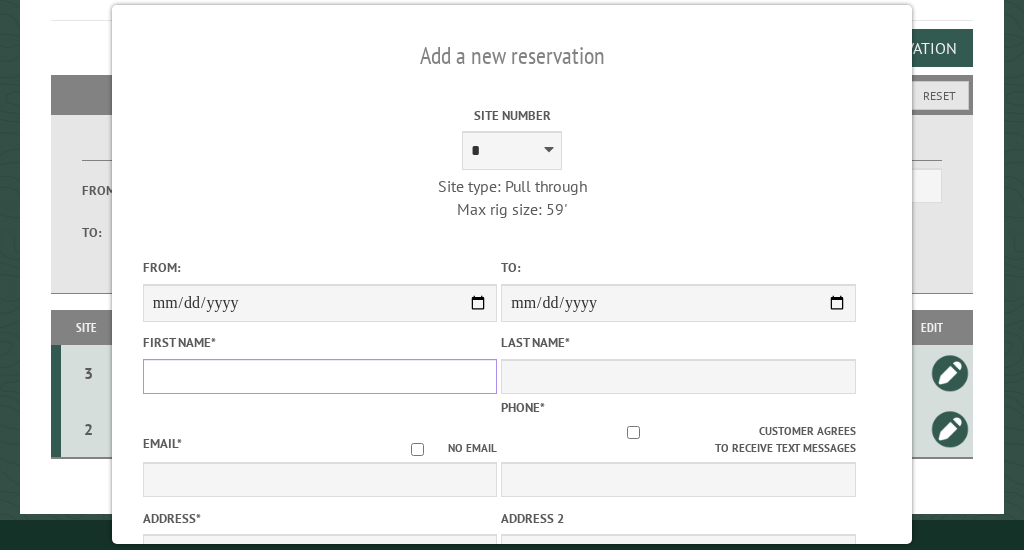 click on "First Name *" at bounding box center [320, 376] 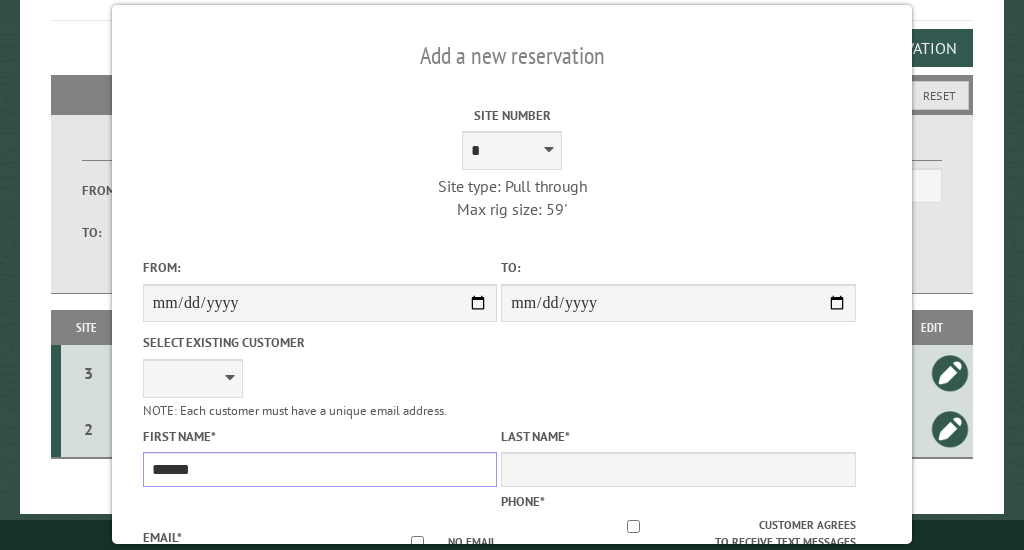 type on "******" 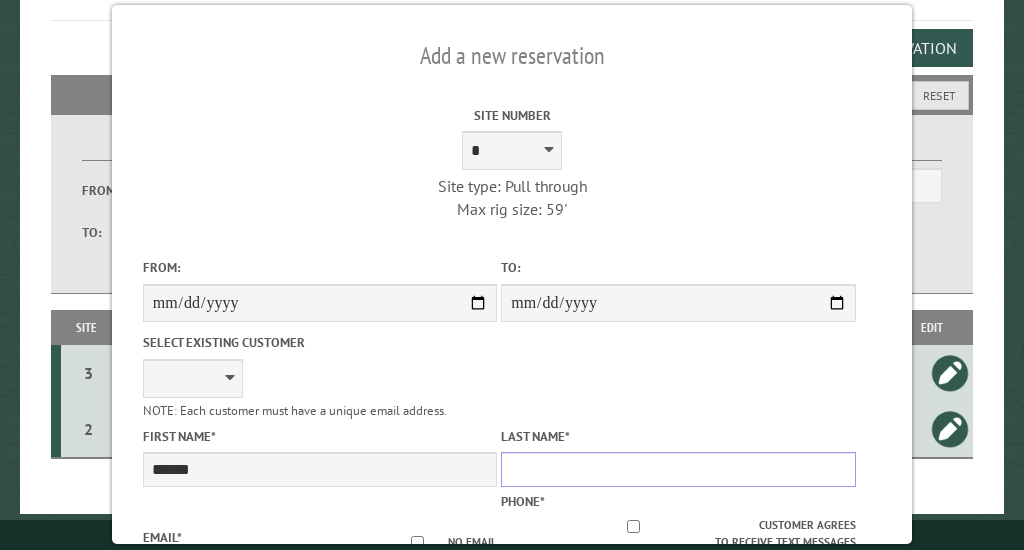 click on "Last Name *" at bounding box center [678, 469] 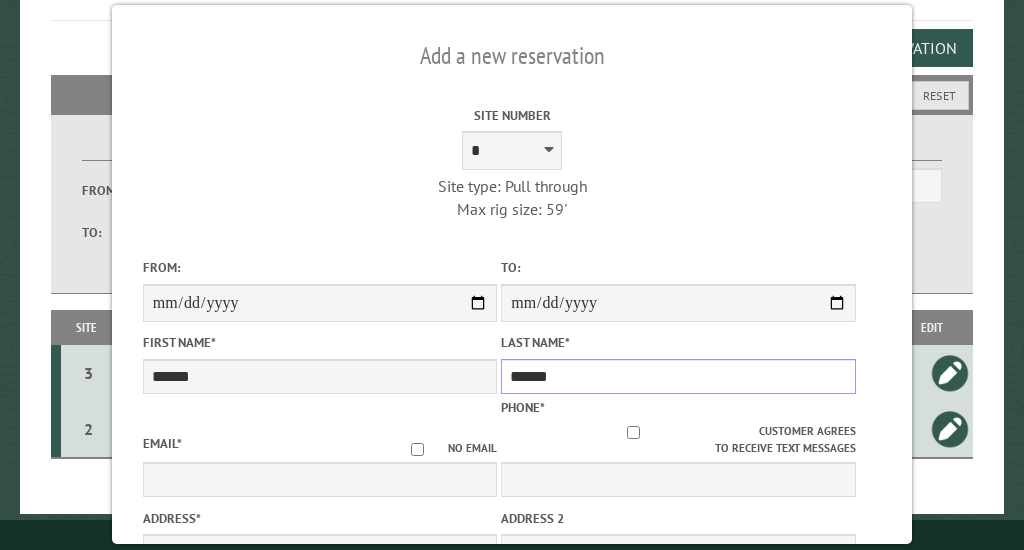 type on "******" 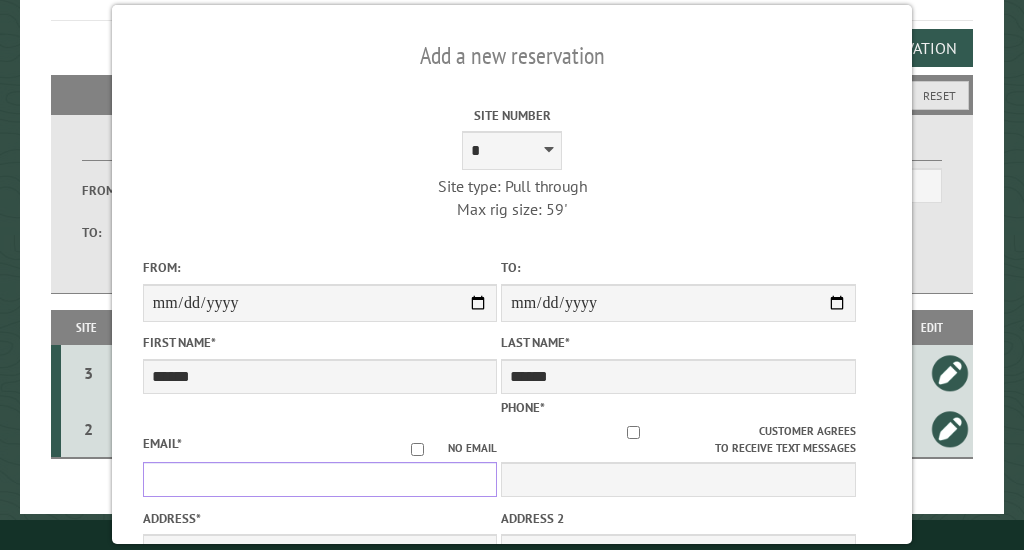 click on "Email *" at bounding box center (320, 479) 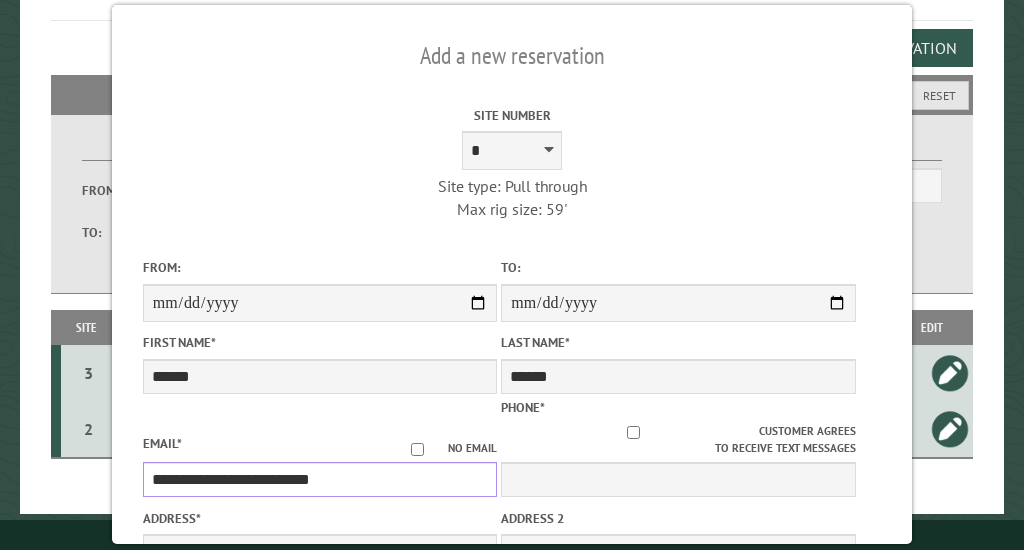 type on "**********" 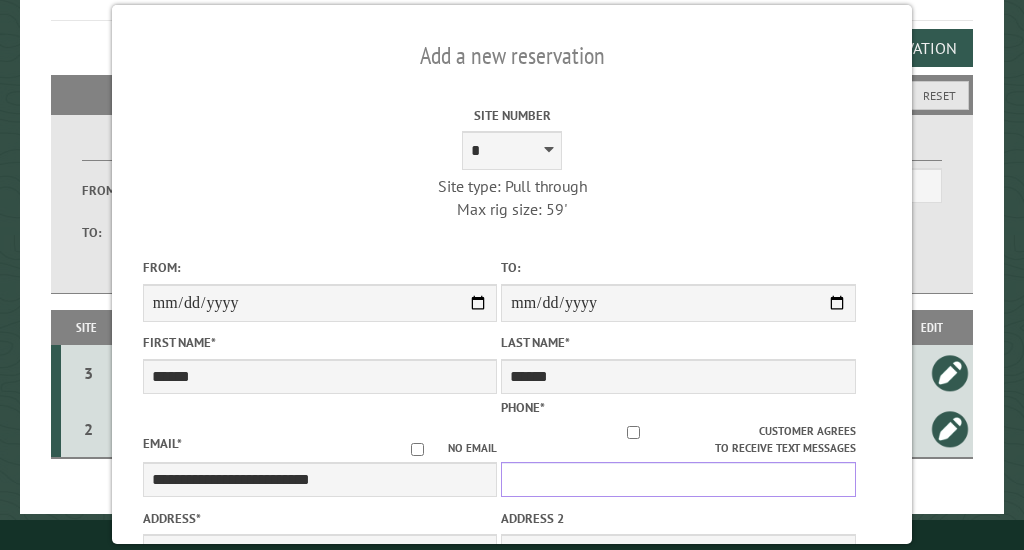 click on "Phone *" at bounding box center [678, 479] 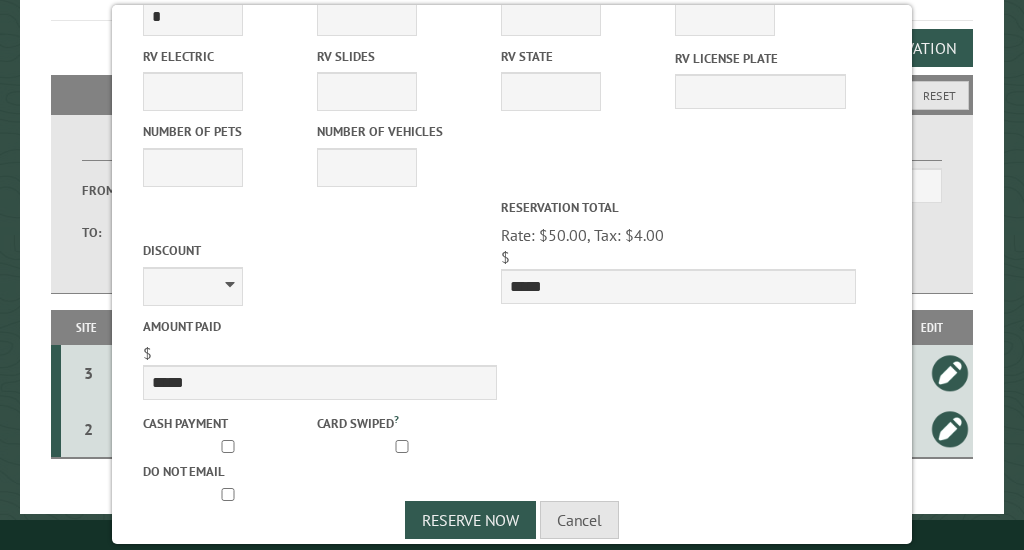 scroll, scrollTop: 786, scrollLeft: 0, axis: vertical 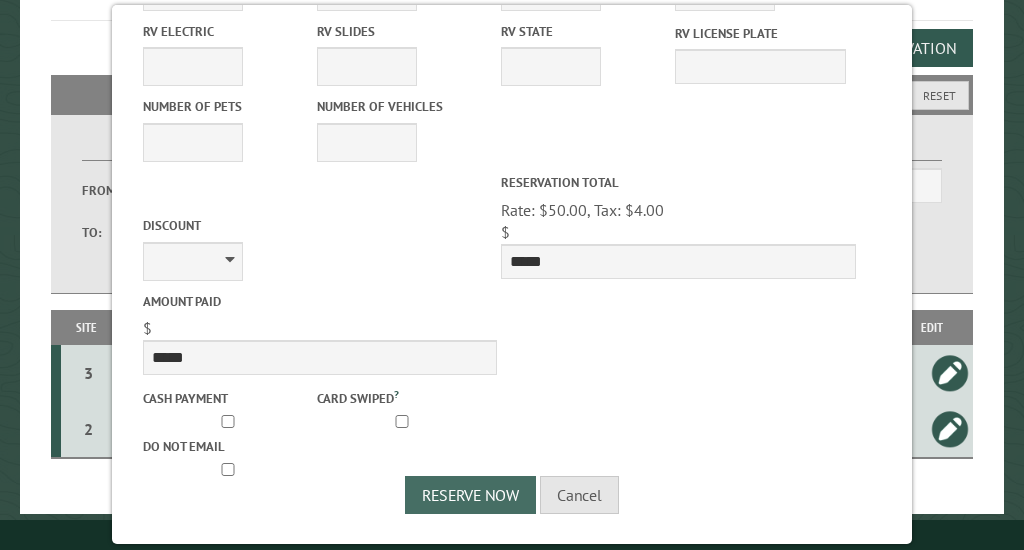 type on "**********" 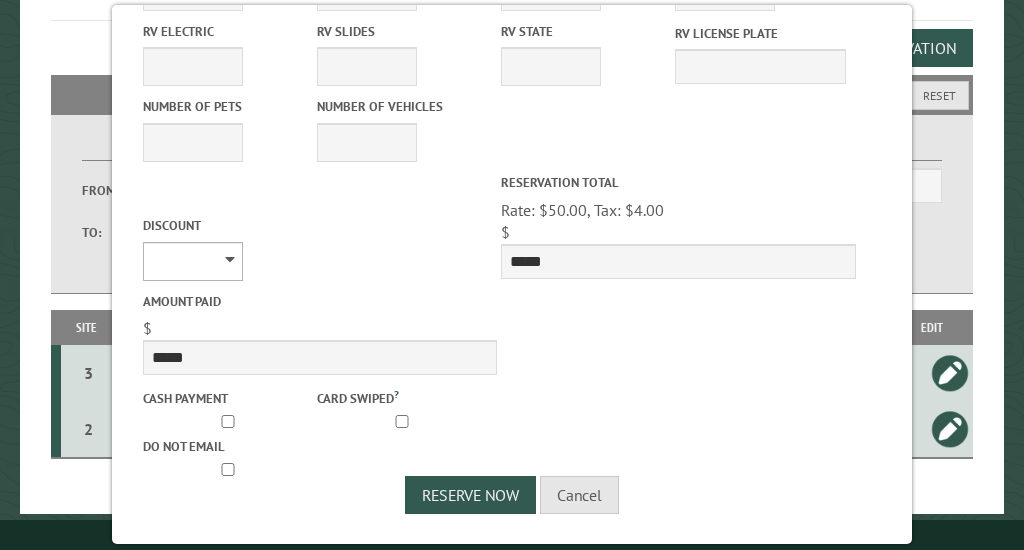 click on "**********" at bounding box center [193, 261] 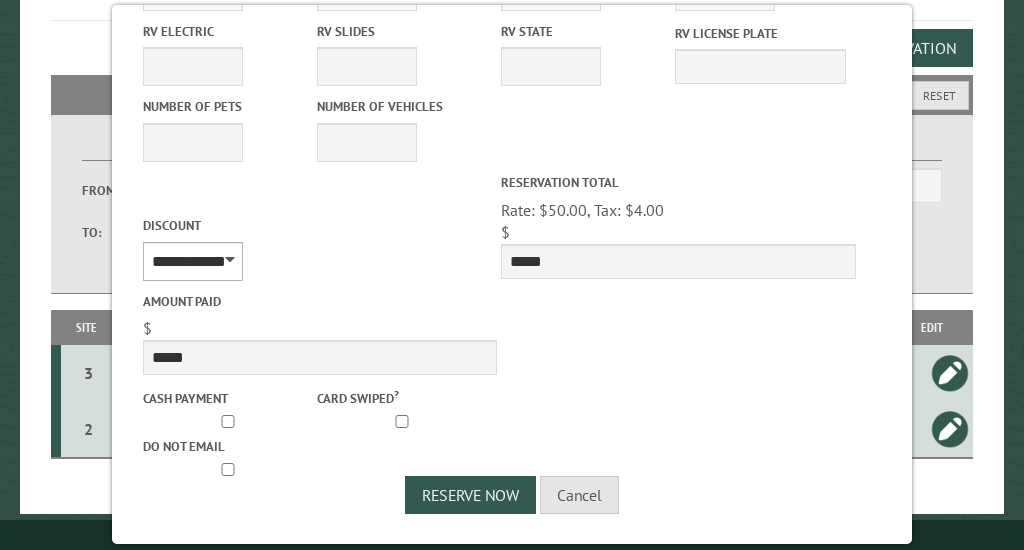 scroll, scrollTop: 763, scrollLeft: 0, axis: vertical 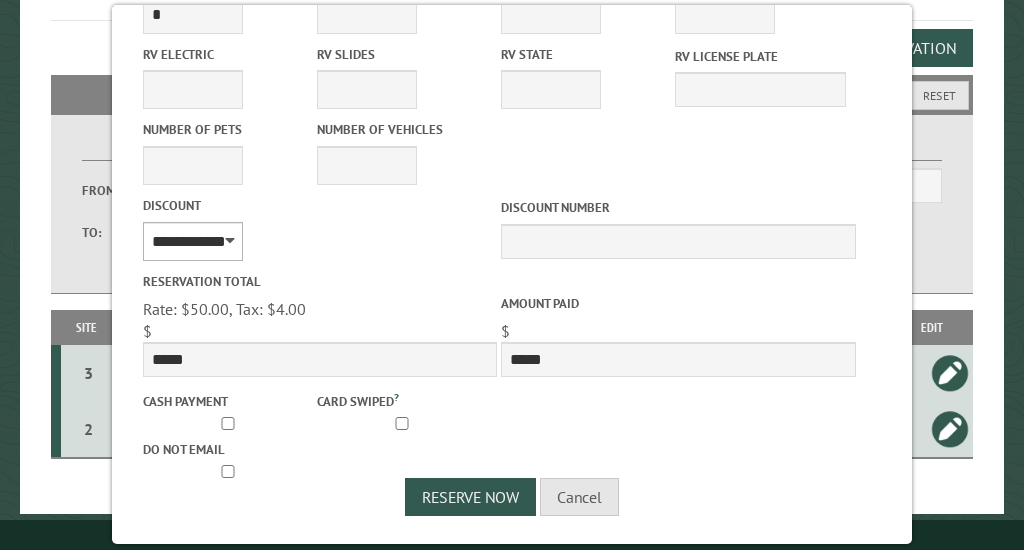 type on "*****" 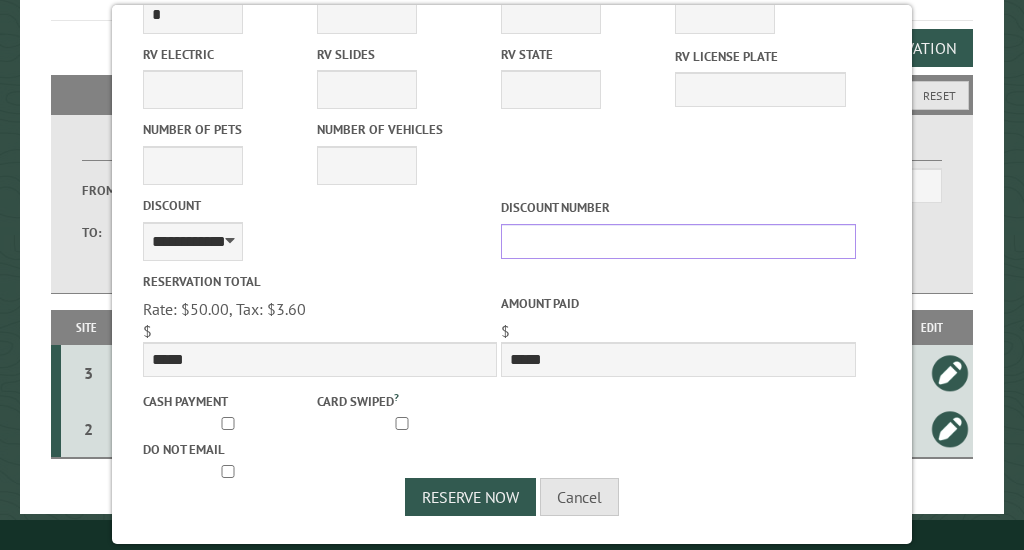 click on "Discount Number" at bounding box center (678, 241) 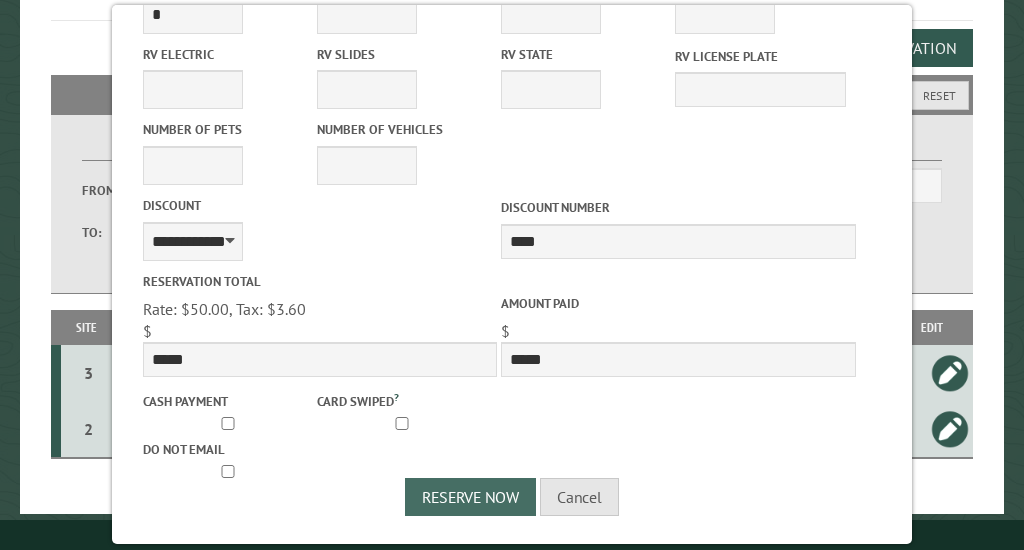 click on "Reserve Now" at bounding box center (470, 497) 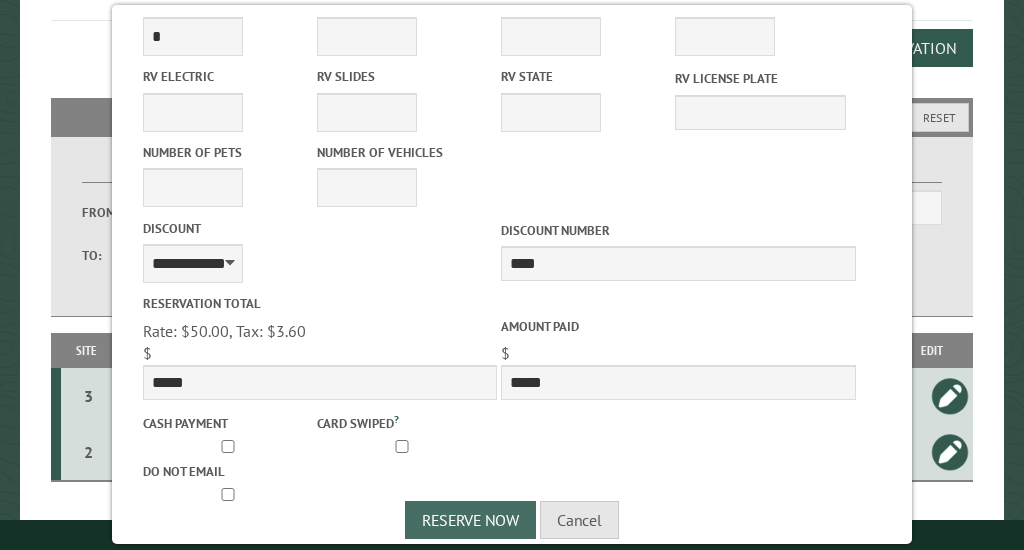 scroll, scrollTop: 786, scrollLeft: 0, axis: vertical 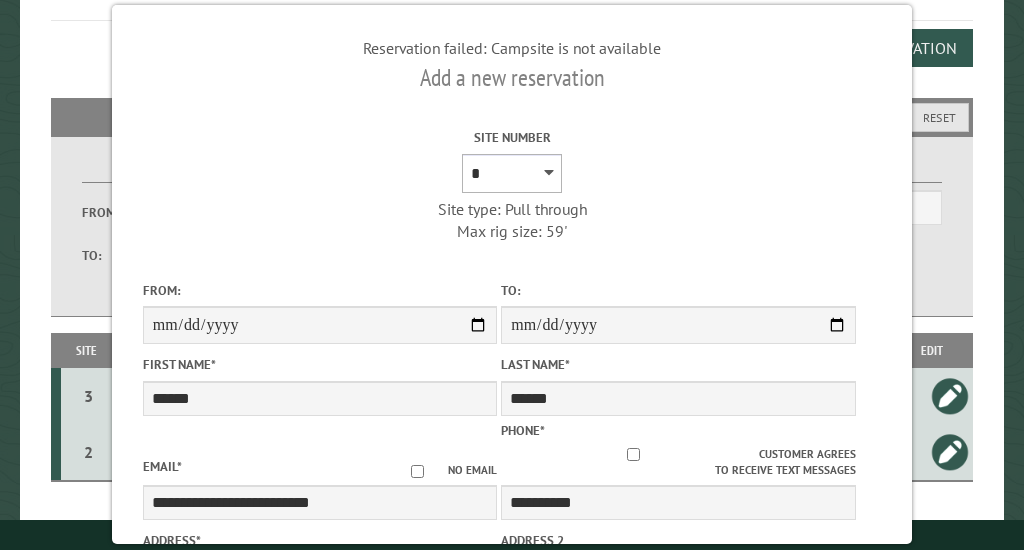 click on "* * * * * * * * * ** ** ** ** ** ** ** ** ** ** ** ** ** ** ** ***" at bounding box center [512, 173] 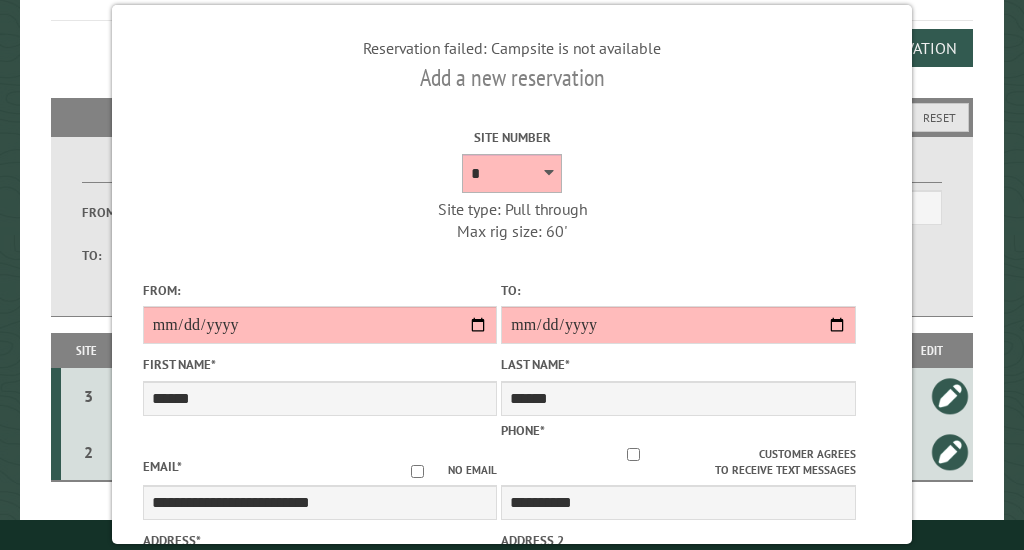 click on "* * * * * * * * * ** ** ** ** ** ** ** ** ** ** ** ** ** ** ** ***" at bounding box center [512, 173] 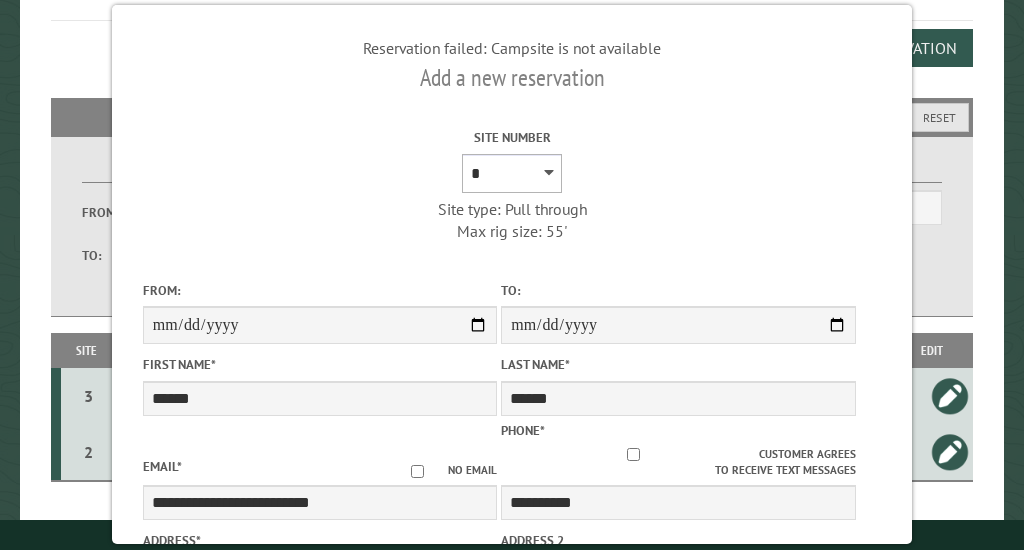 type on "*****" 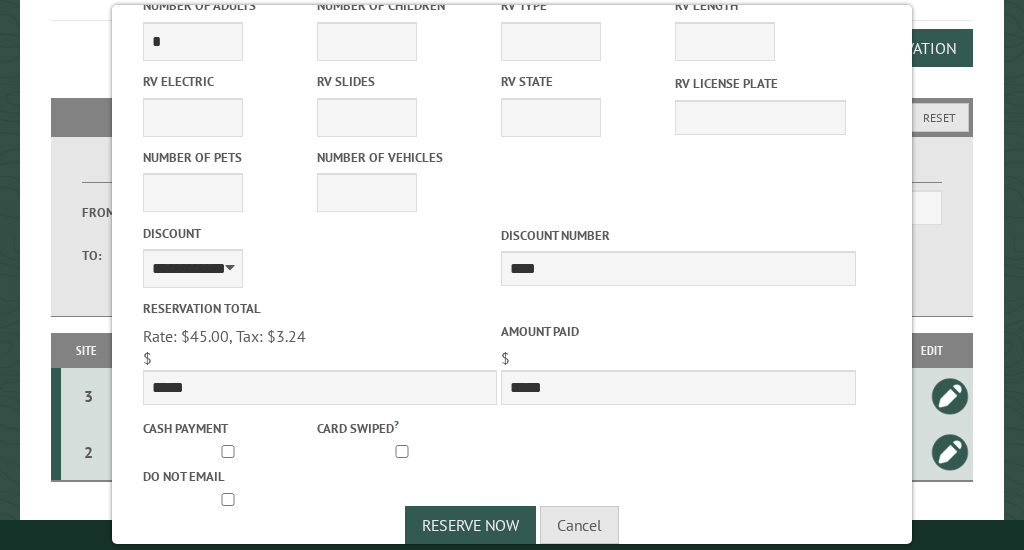 scroll, scrollTop: 786, scrollLeft: 0, axis: vertical 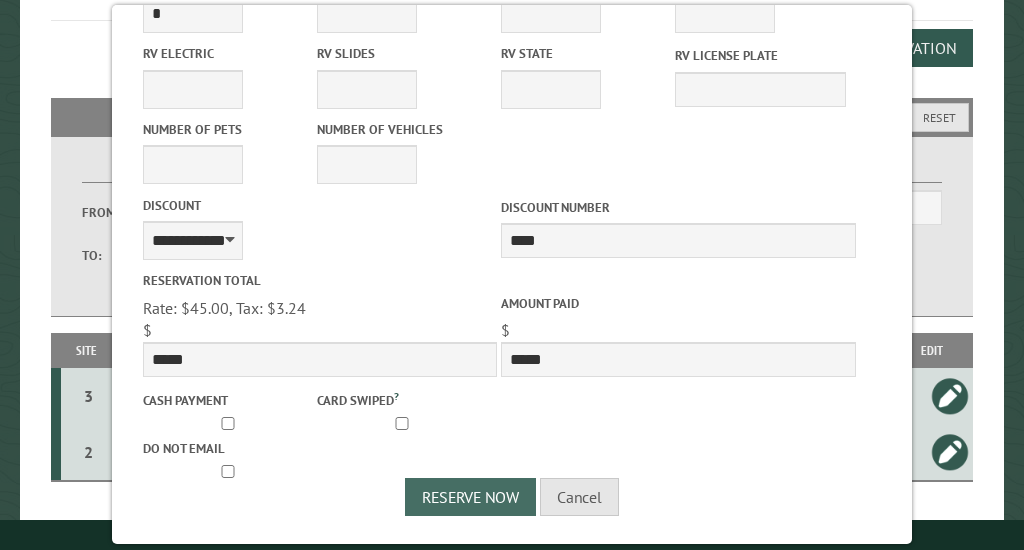 click on "Reserve Now" at bounding box center [470, 497] 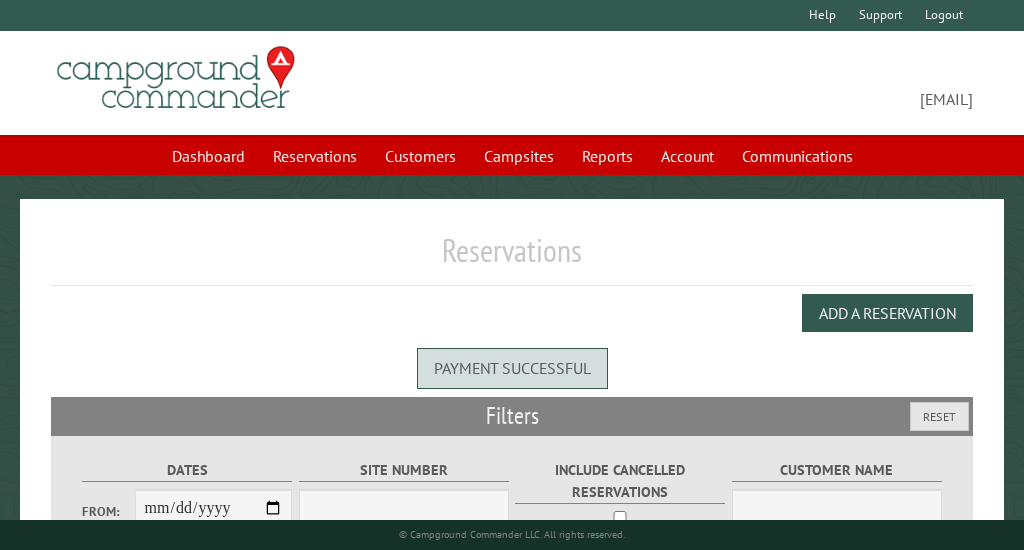 scroll, scrollTop: 0, scrollLeft: 0, axis: both 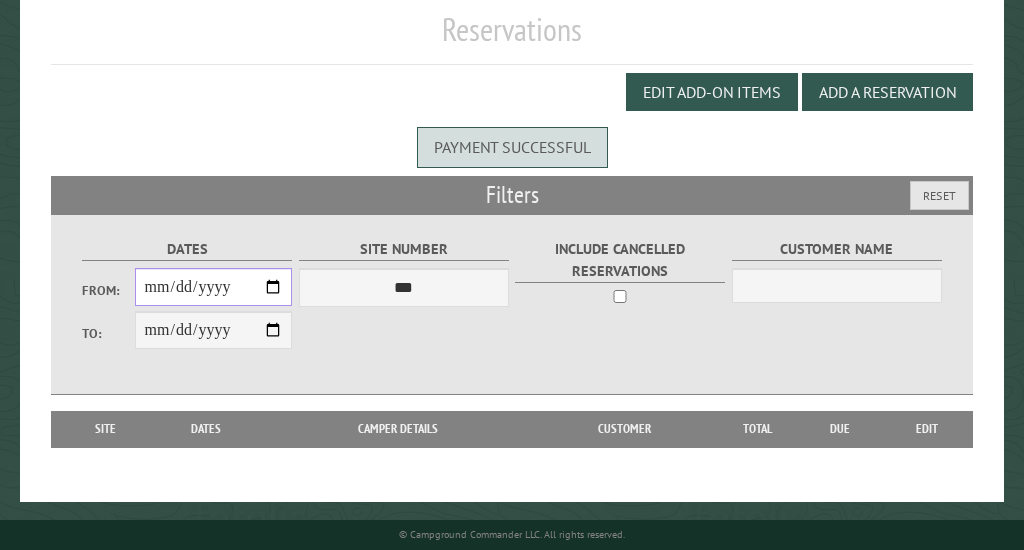 click on "From:" at bounding box center [214, 287] 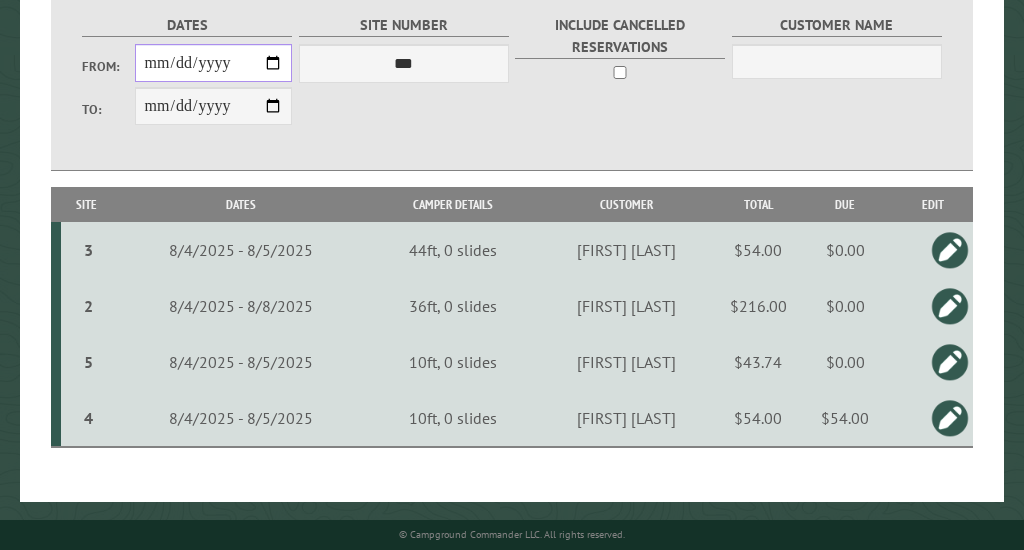 scroll, scrollTop: 451, scrollLeft: 0, axis: vertical 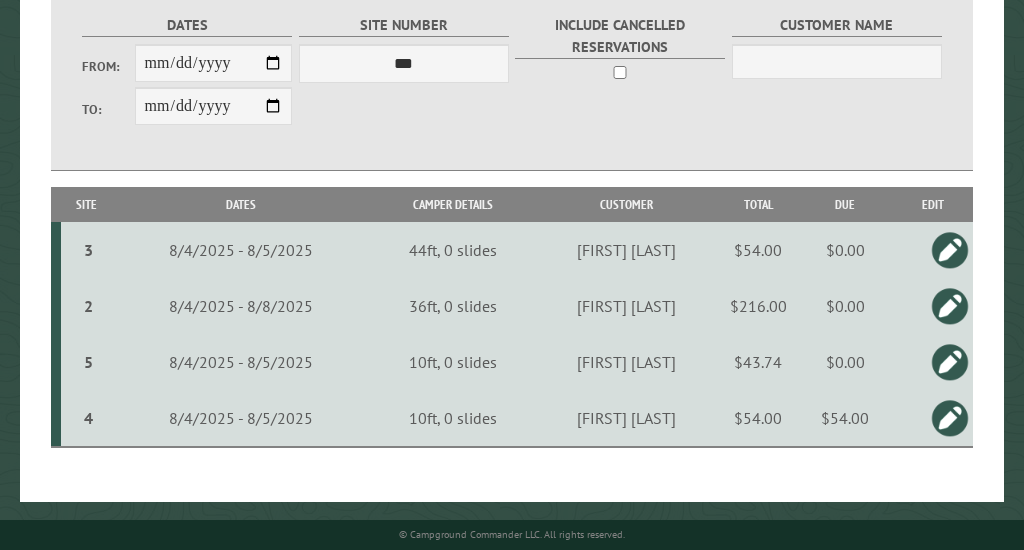 click at bounding box center (950, 362) 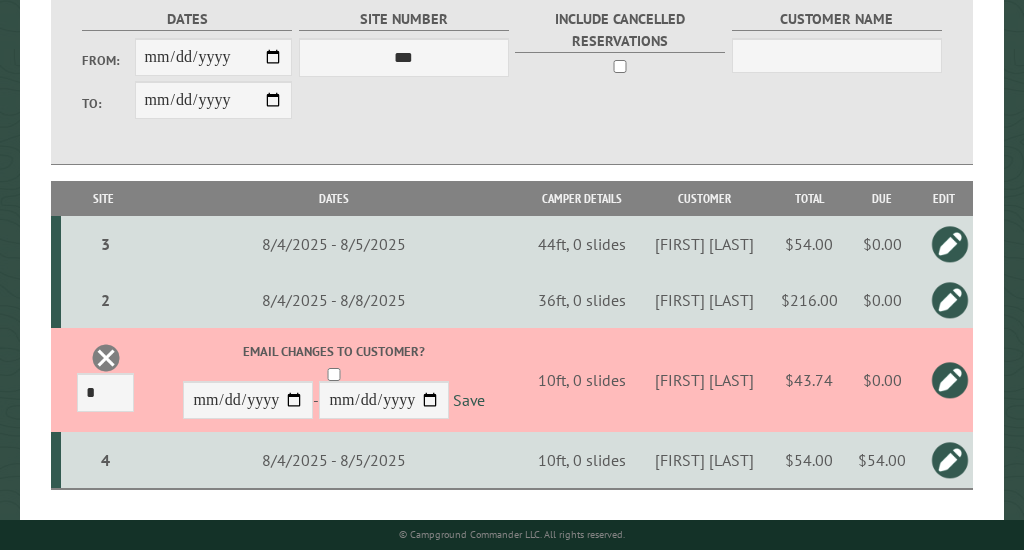 click at bounding box center [106, 358] 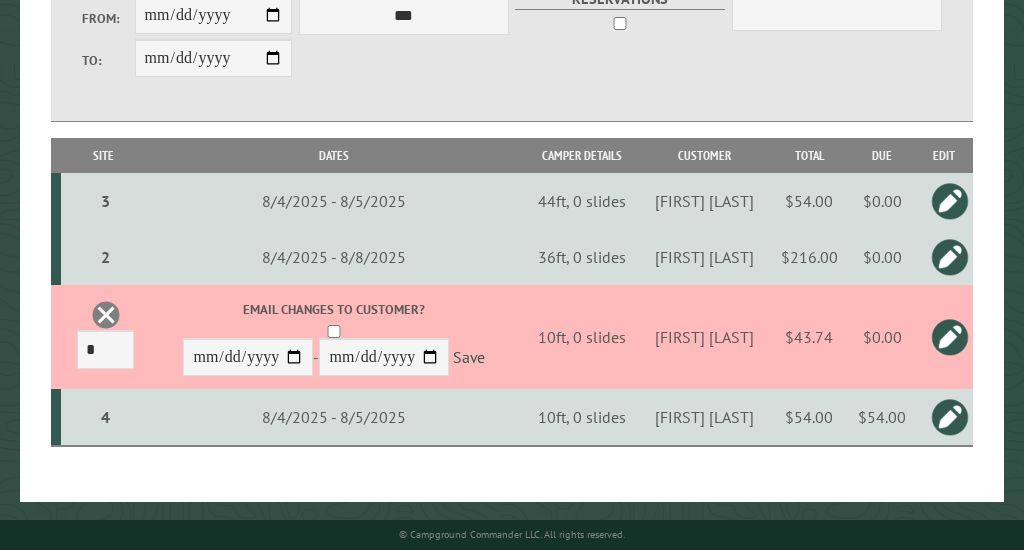 scroll, scrollTop: 0, scrollLeft: 0, axis: both 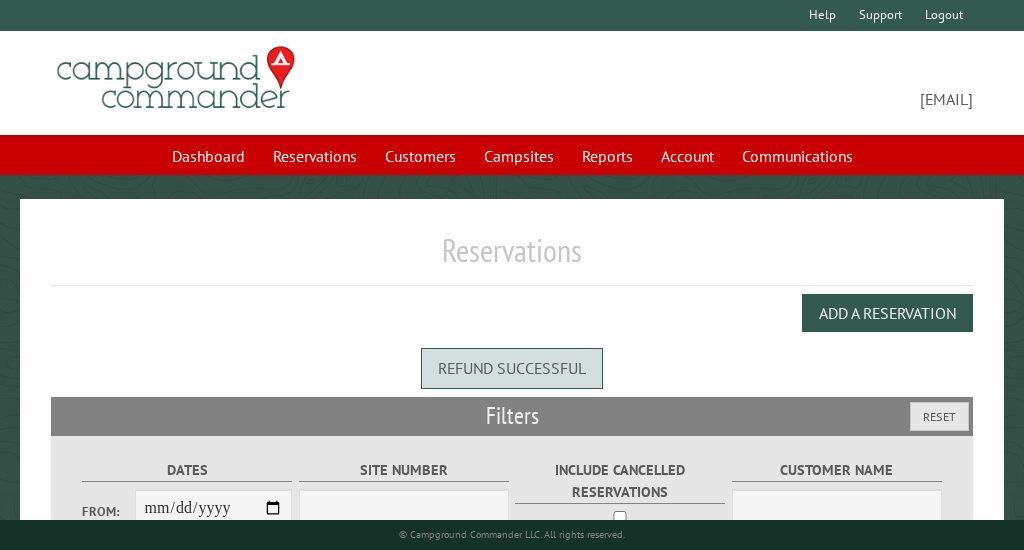 select on "***" 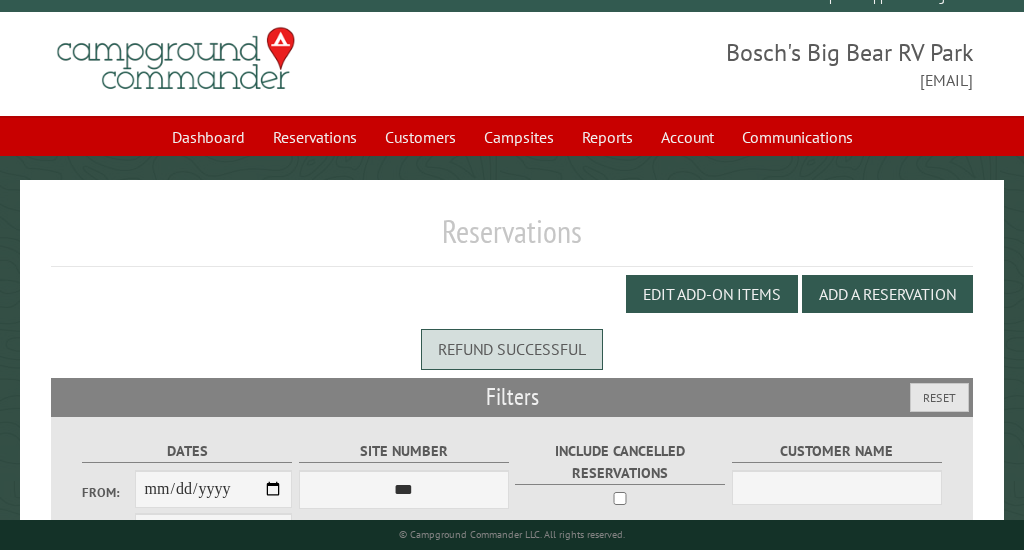 scroll, scrollTop: 227, scrollLeft: 0, axis: vertical 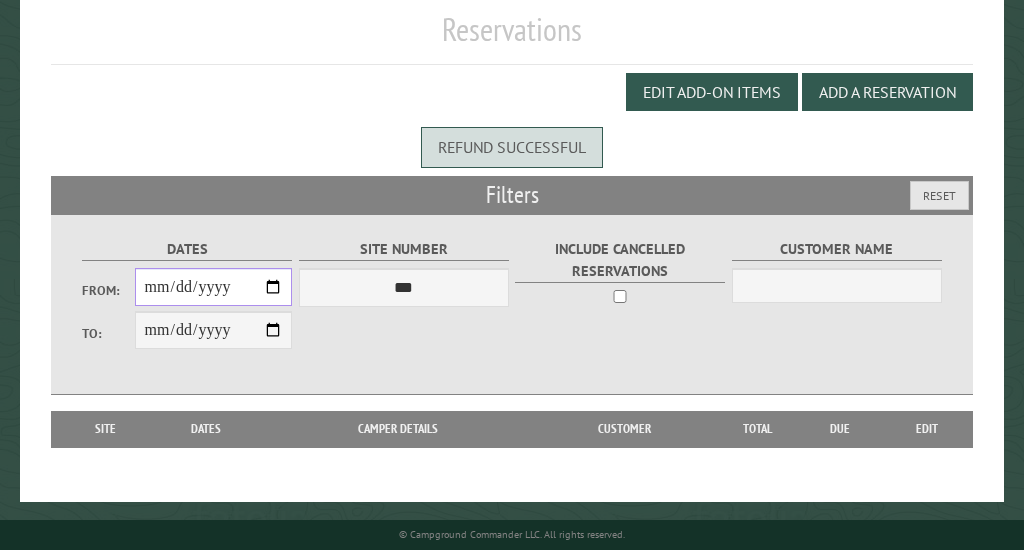 click on "From:" at bounding box center [214, 287] 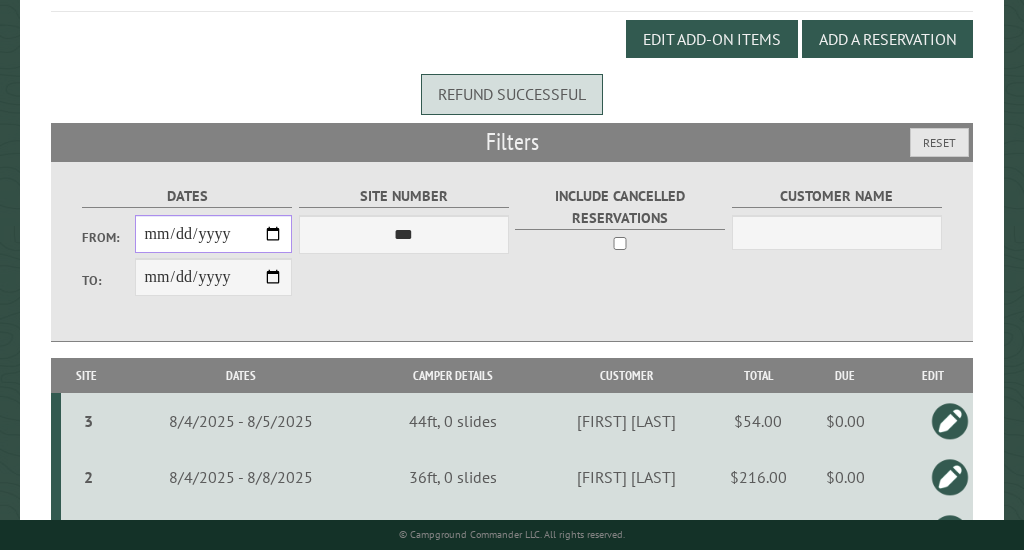 scroll, scrollTop: 395, scrollLeft: 0, axis: vertical 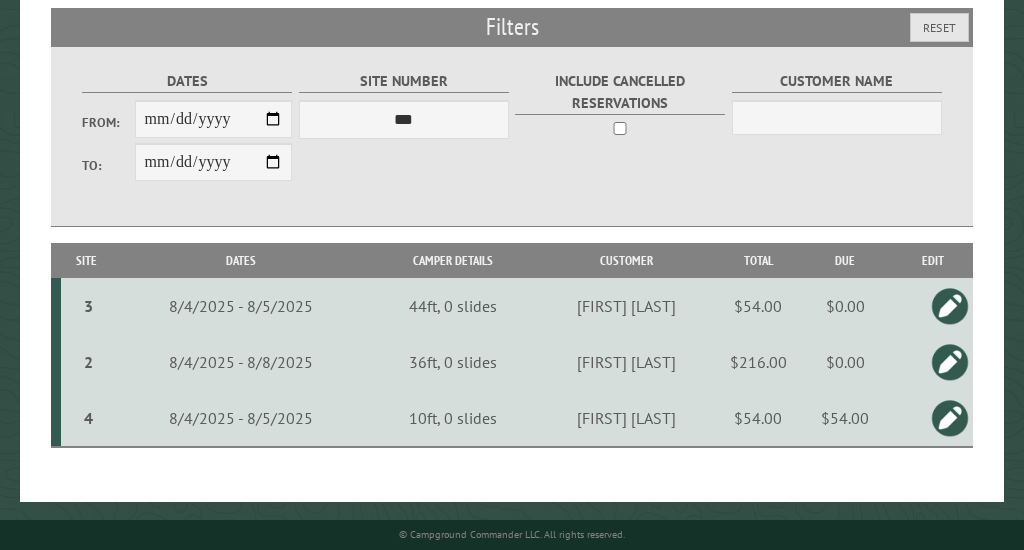 click at bounding box center (950, 418) 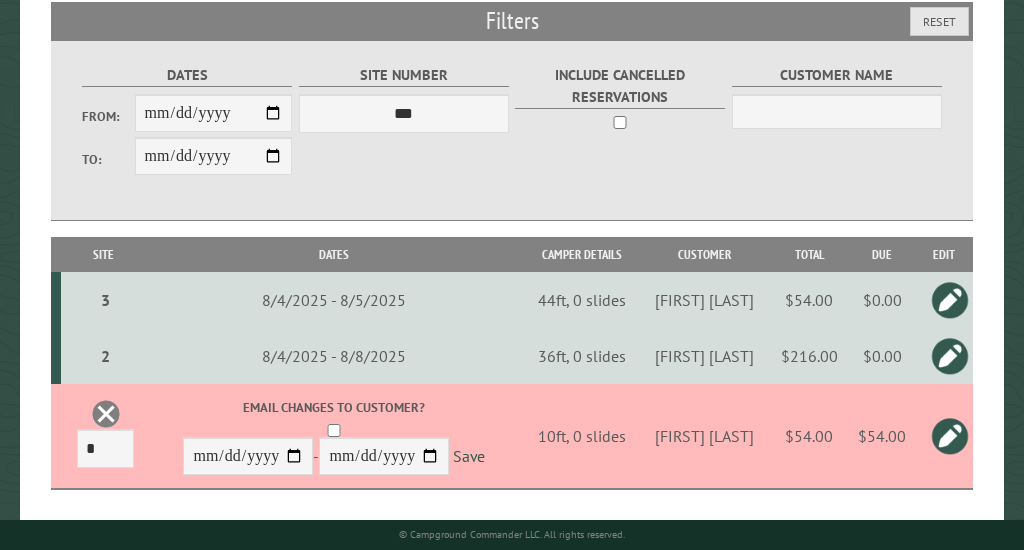 click on "$54.00" at bounding box center [882, 436] 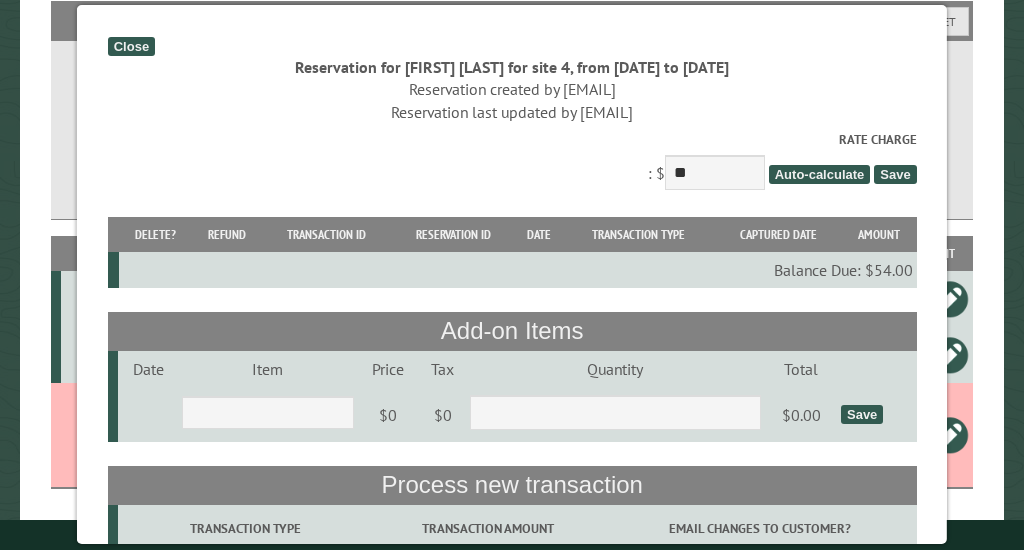 scroll, scrollTop: 390, scrollLeft: 0, axis: vertical 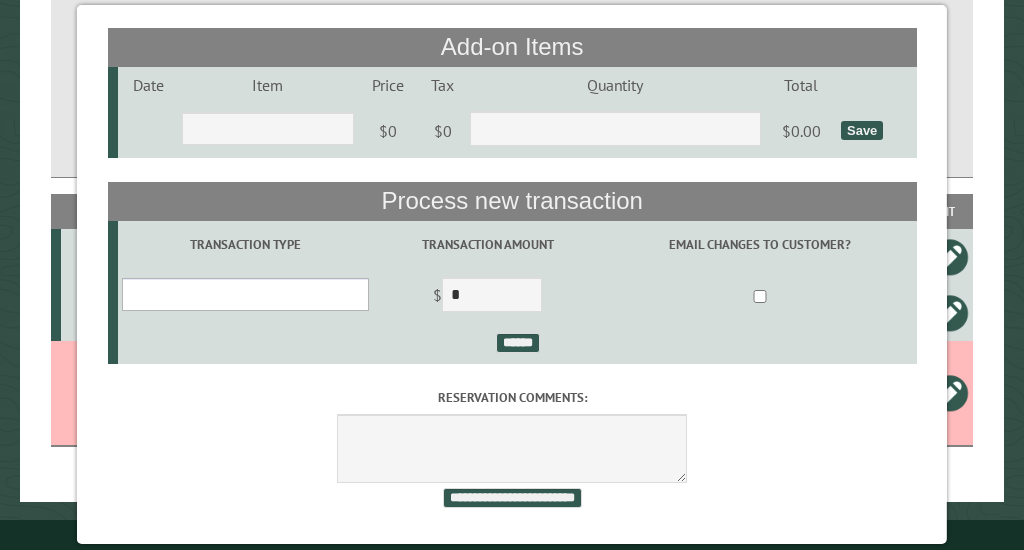click on "**********" at bounding box center [245, 294] 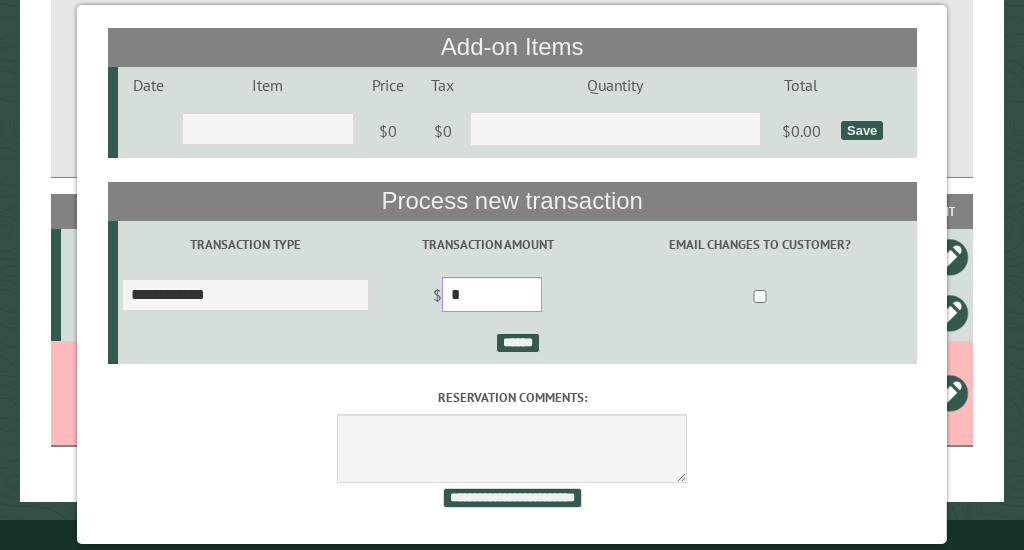 click on "*" at bounding box center [492, 294] 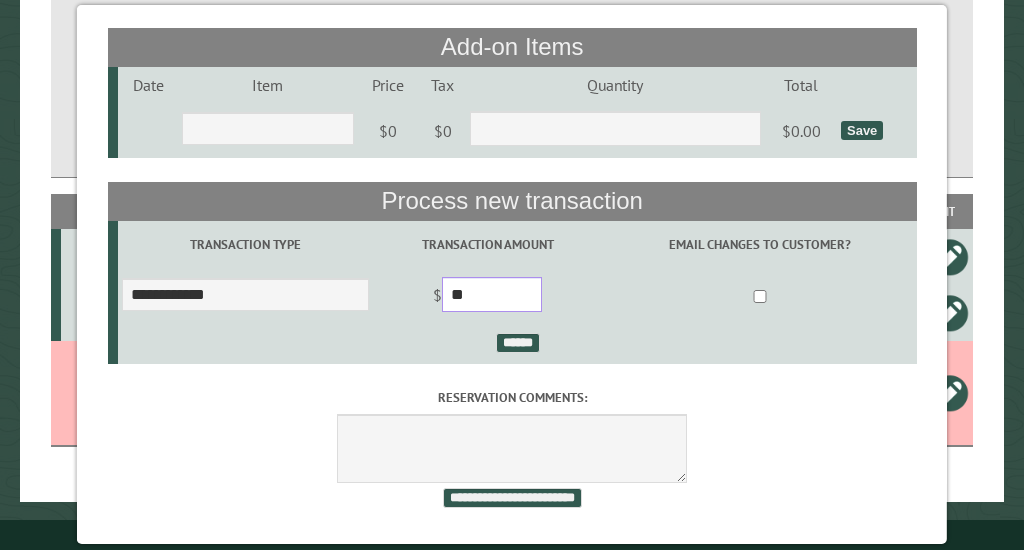 type on "*****" 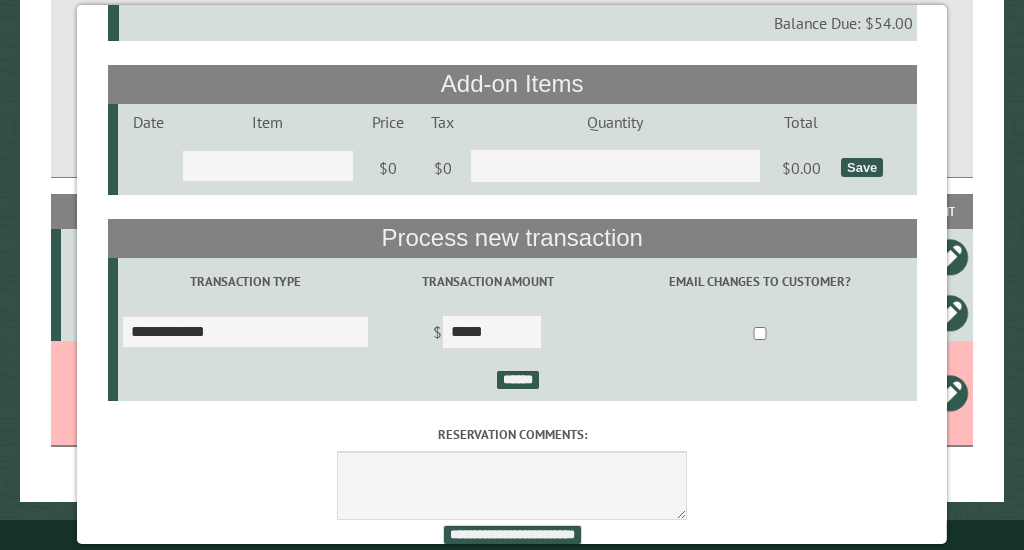 scroll, scrollTop: 313, scrollLeft: 0, axis: vertical 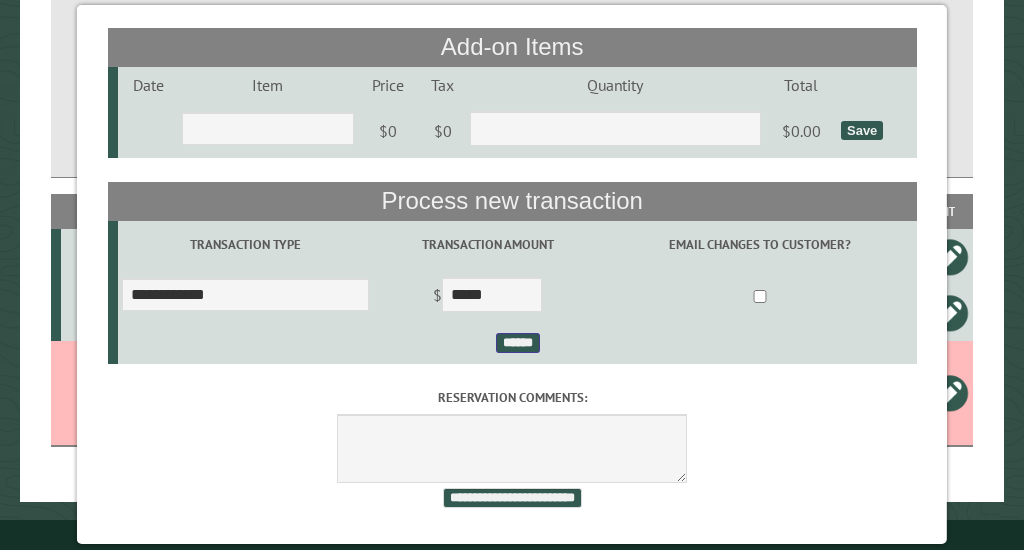 click on "******" at bounding box center (517, 343) 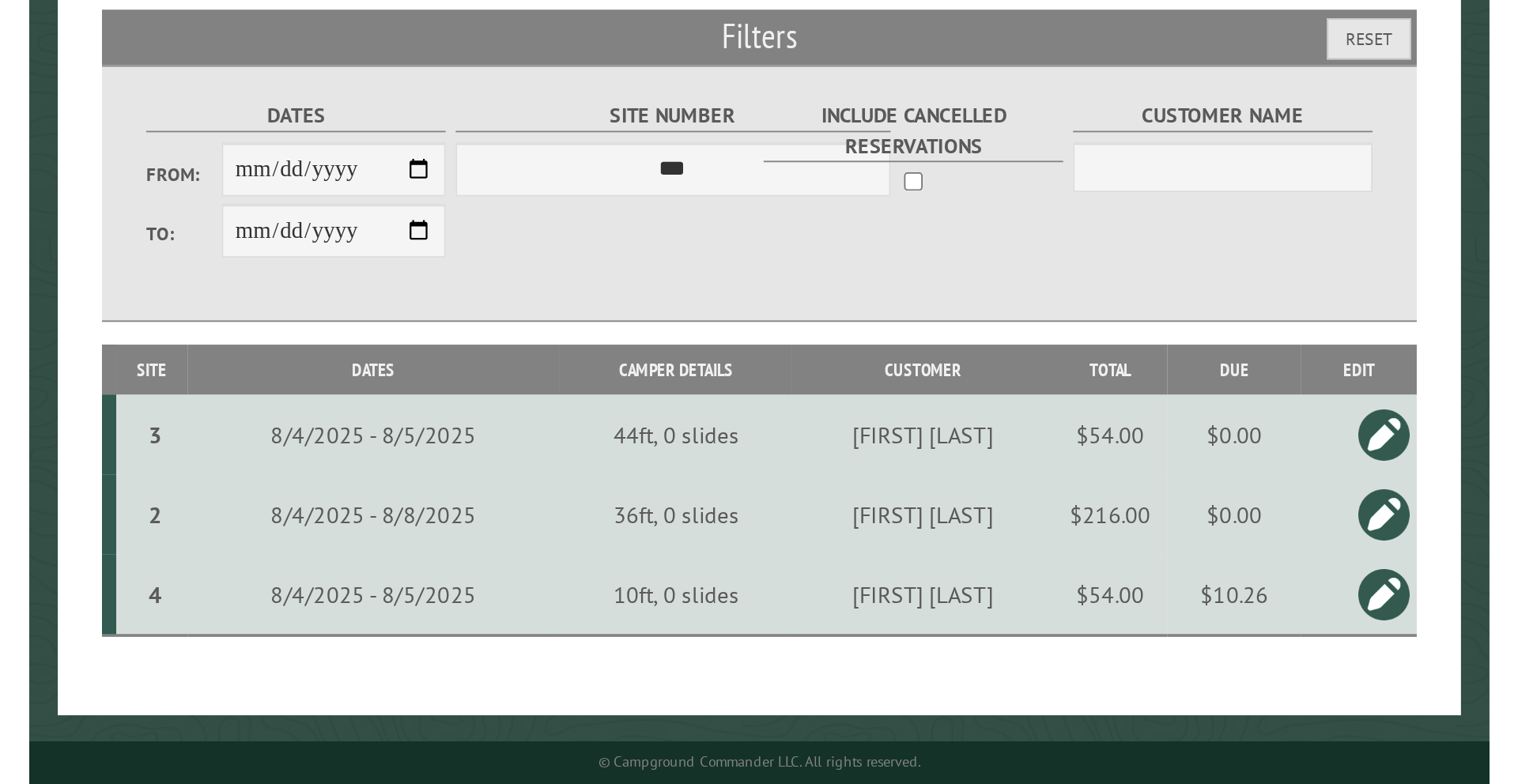 scroll, scrollTop: 39, scrollLeft: 0, axis: vertical 